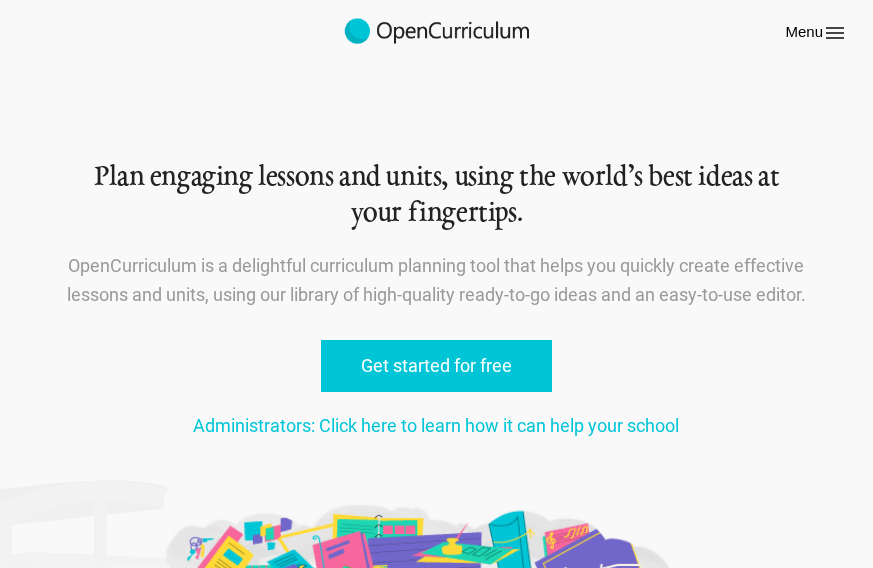 scroll, scrollTop: 0, scrollLeft: 0, axis: both 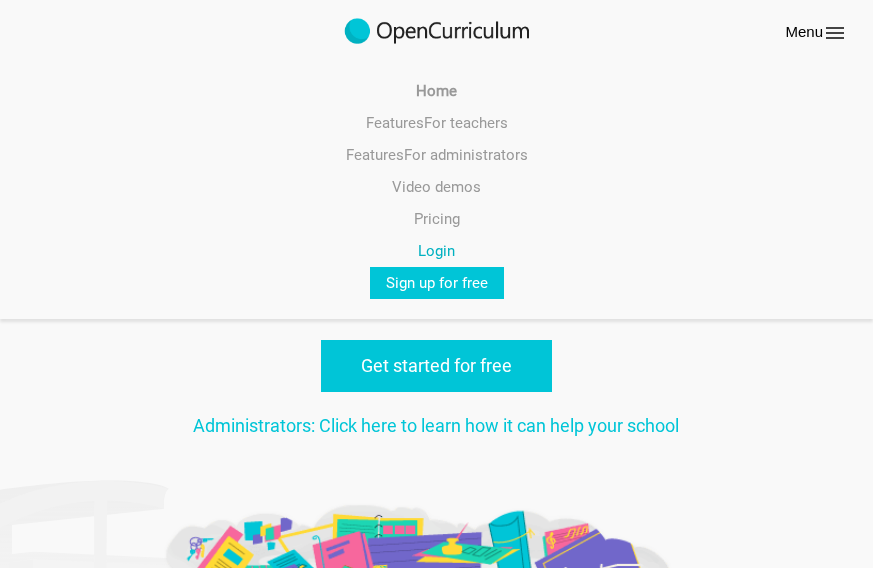 click on "Login" at bounding box center (436, 251) 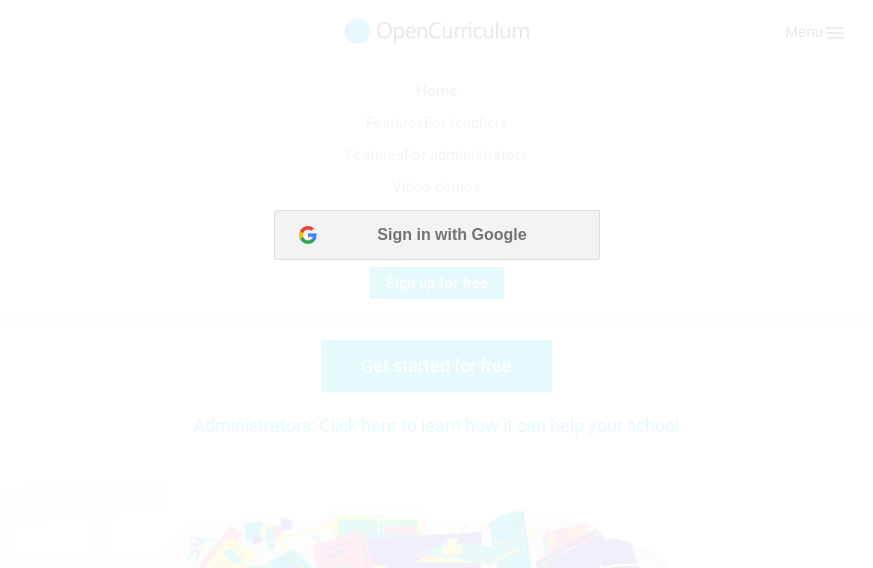scroll, scrollTop: 0, scrollLeft: 0, axis: both 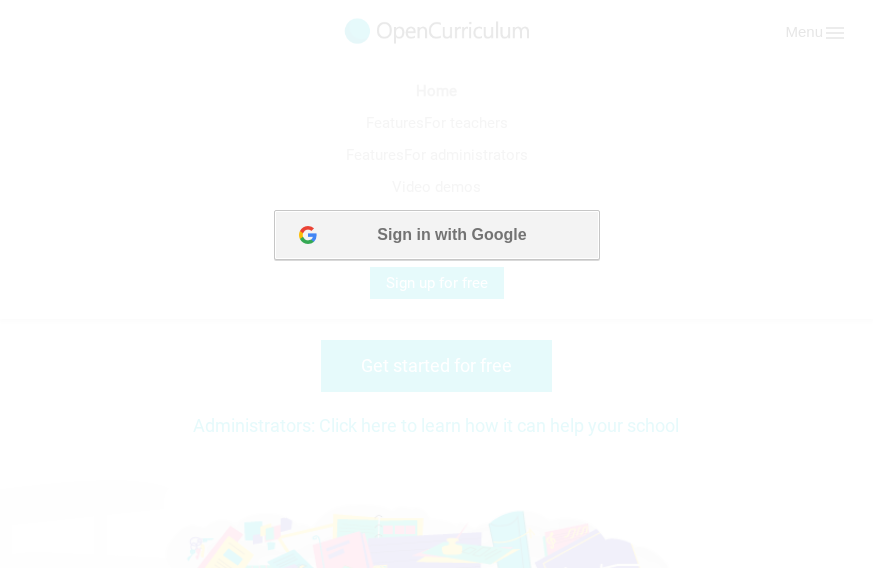 click on "Sign in with Google" at bounding box center [435, 235] 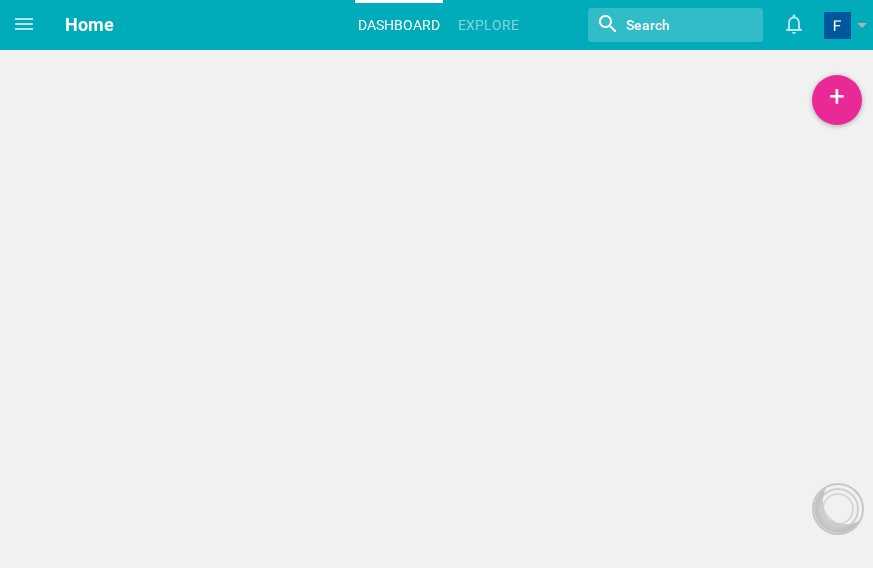 scroll, scrollTop: 0, scrollLeft: 0, axis: both 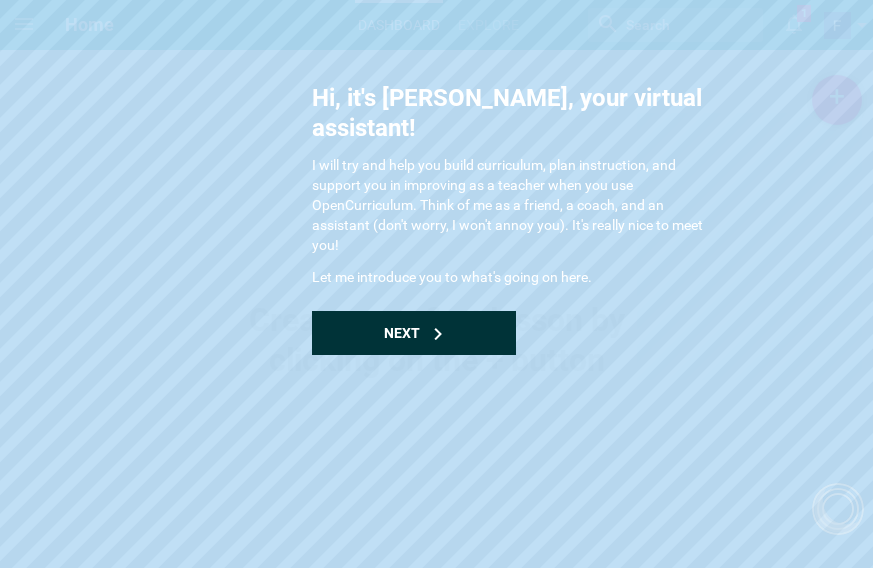 click on "Next" at bounding box center [414, 333] 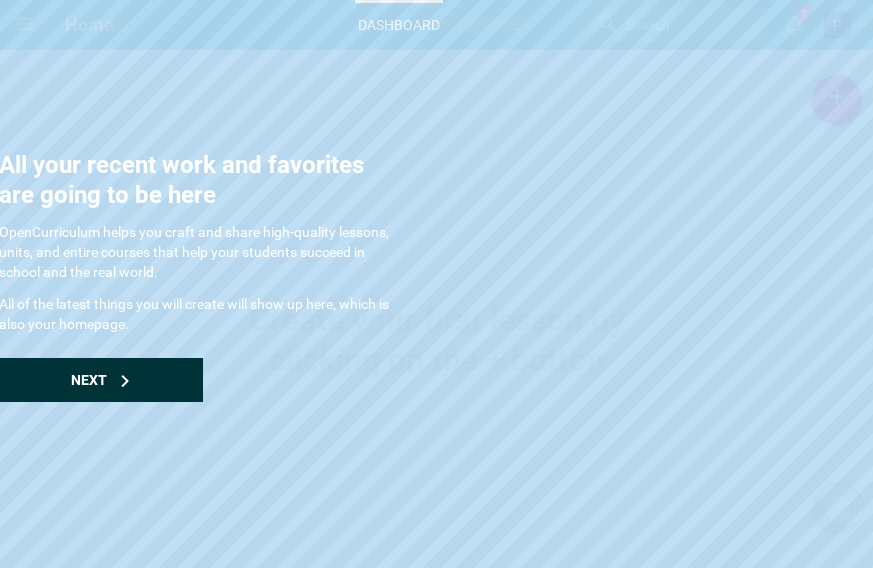 click on "Next" at bounding box center [101, 380] 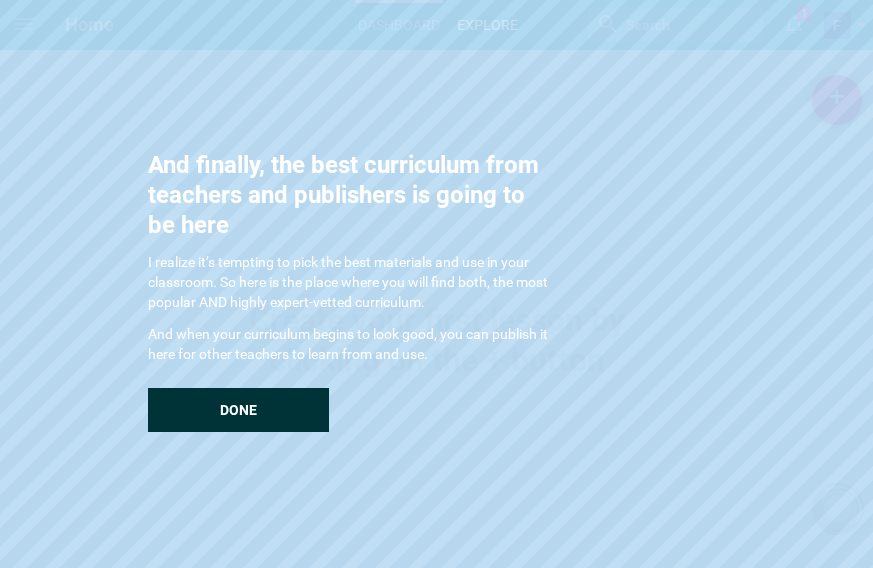 click on "Done" at bounding box center [238, 410] 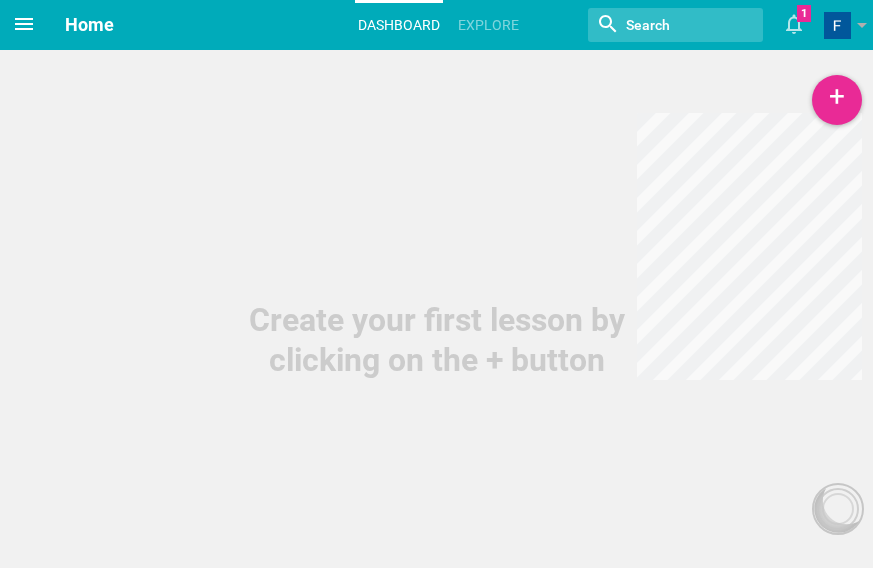click at bounding box center (24, 24) 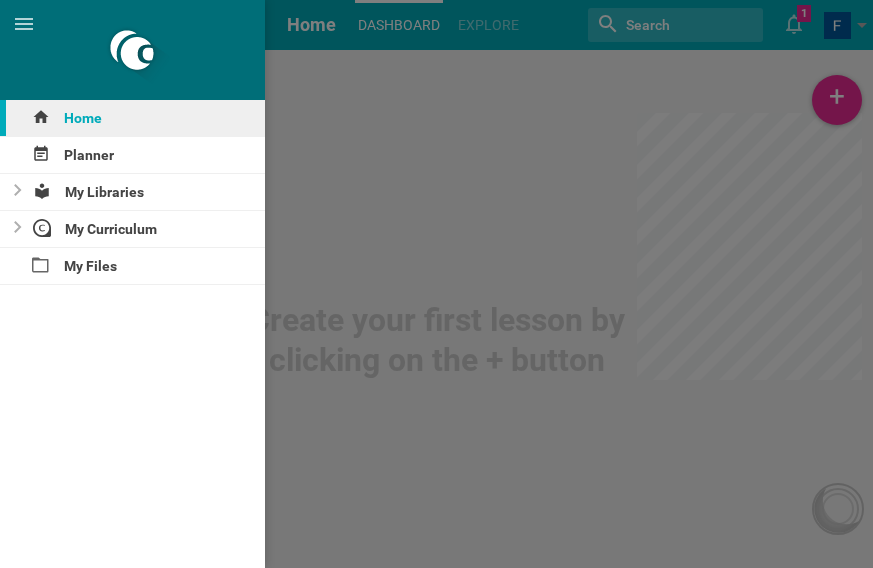 click on "Home" at bounding box center [132, 118] 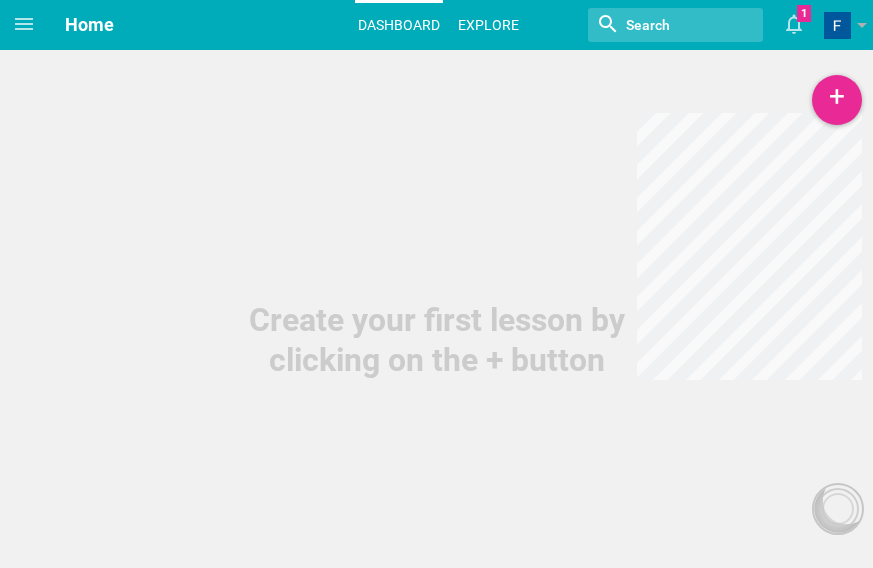 click on "Explore" at bounding box center [488, 25] 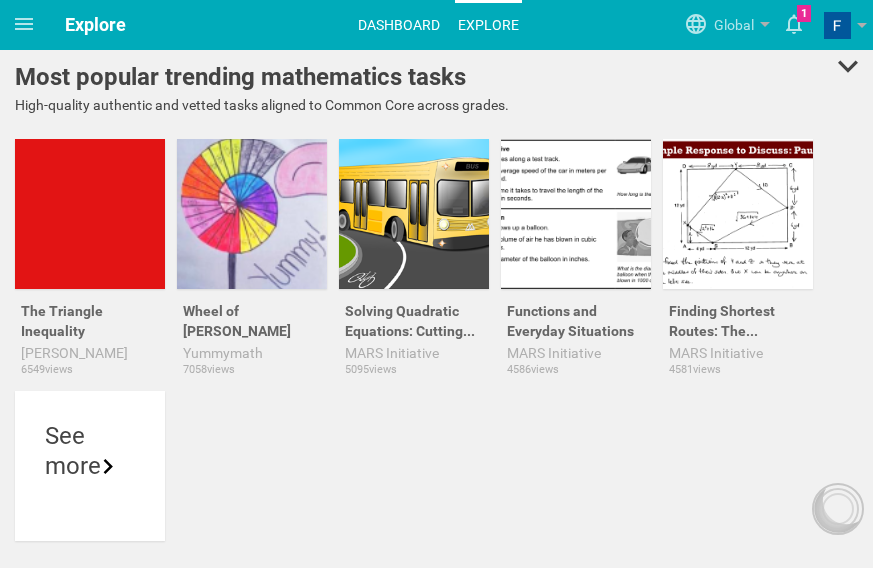click on "Dashboard" at bounding box center (399, 25) 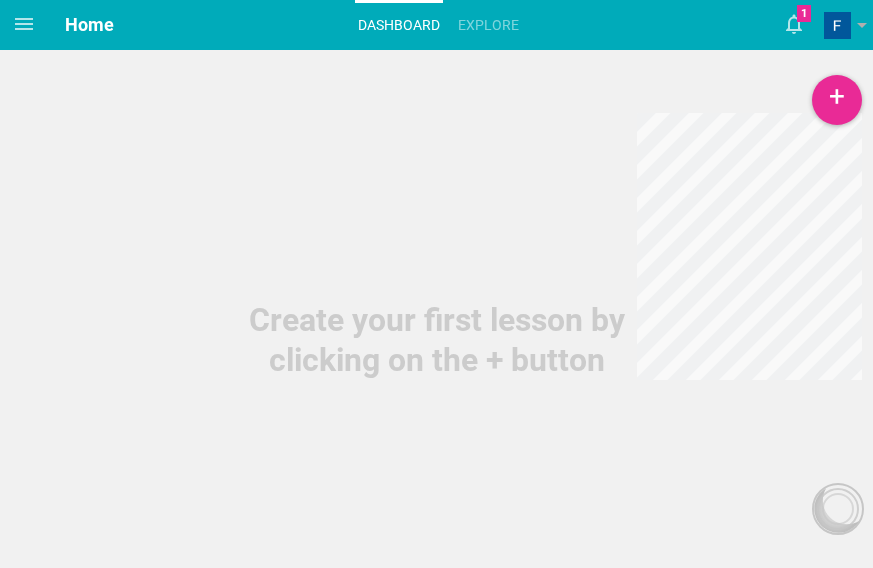 drag, startPoint x: 328, startPoint y: 115, endPoint x: 635, endPoint y: 156, distance: 309.72568 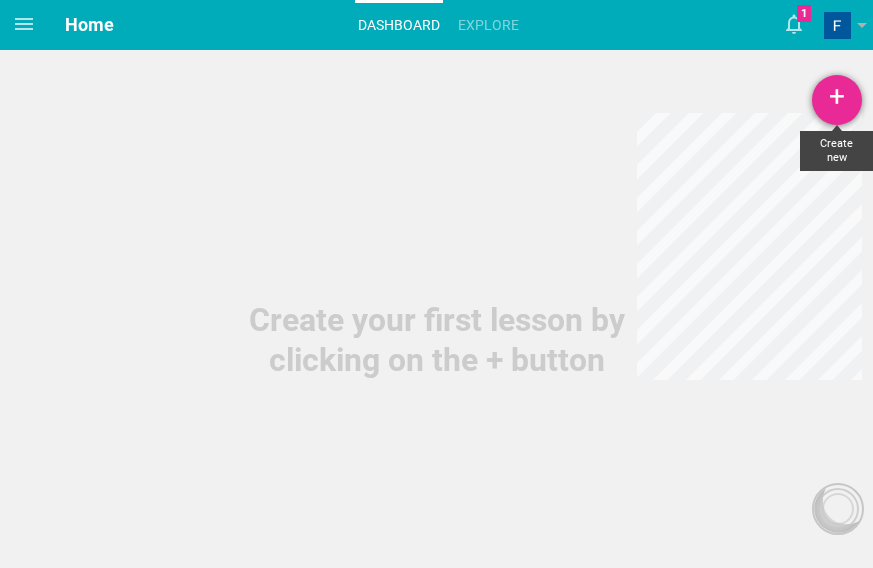 click on "+" at bounding box center [837, 100] 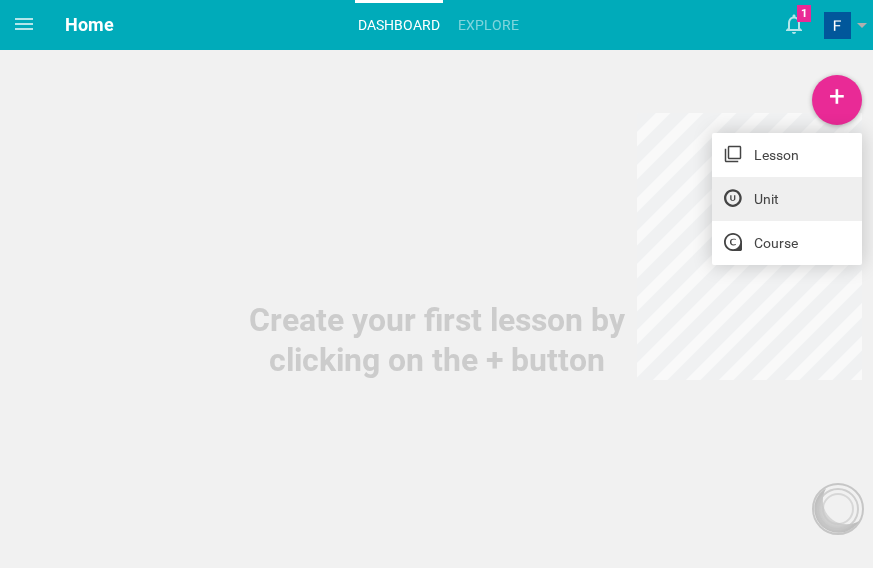 click on "Unit" at bounding box center [787, 199] 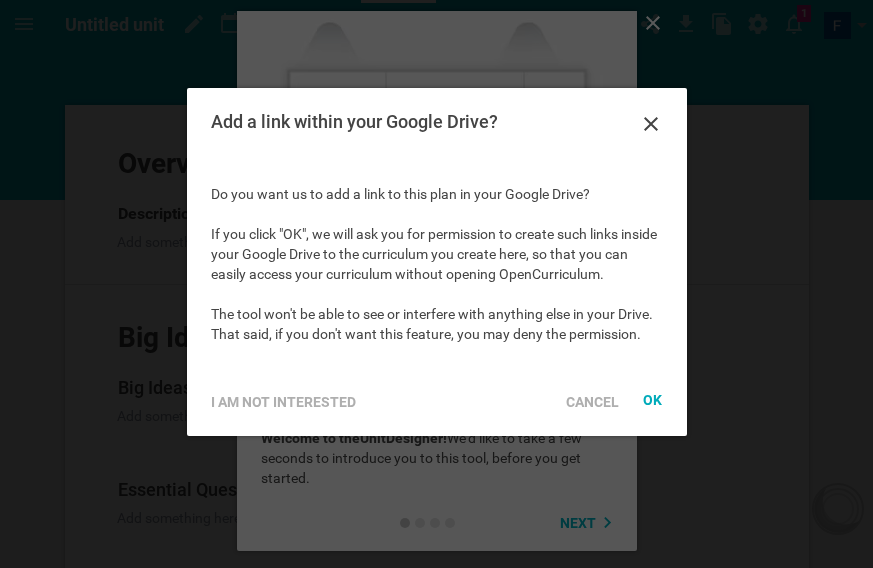 scroll, scrollTop: 0, scrollLeft: 0, axis: both 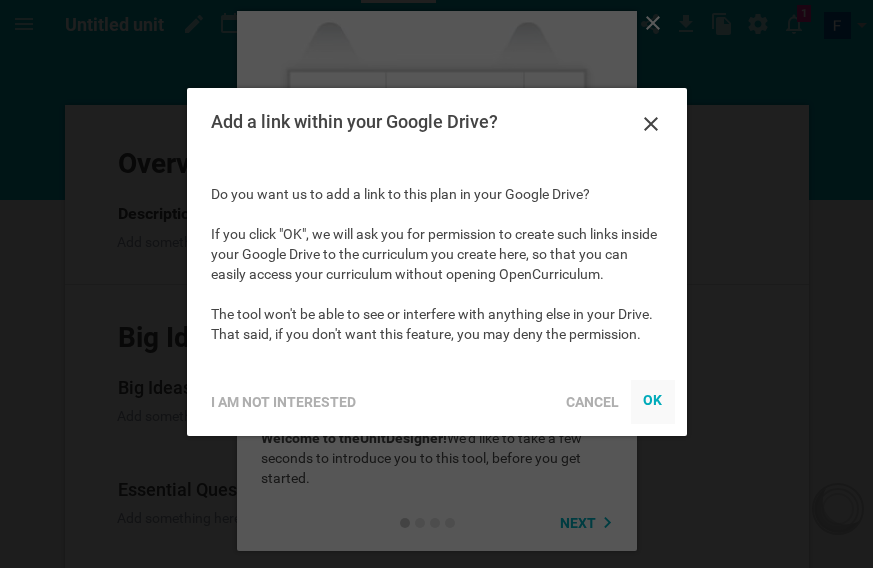 click on "OK" at bounding box center (652, 402) 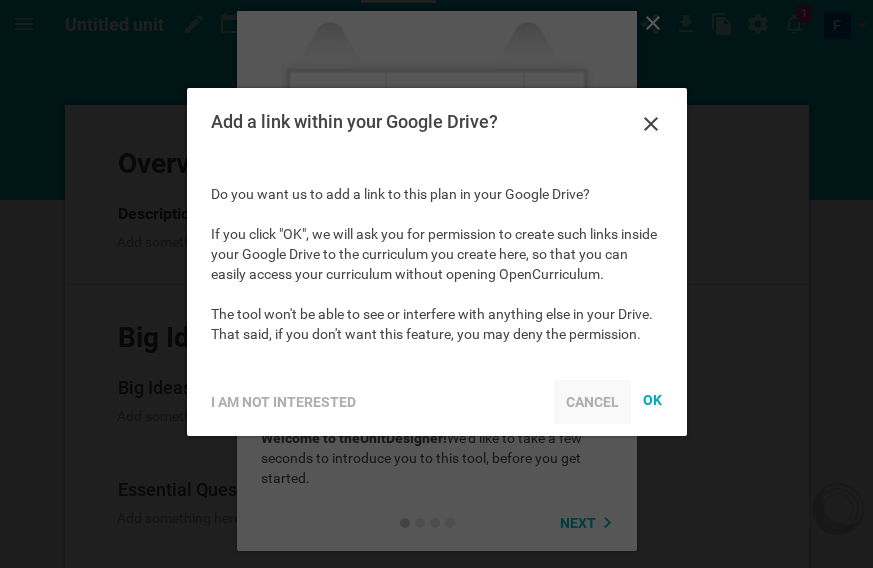 click on "Cancel" at bounding box center [592, 402] 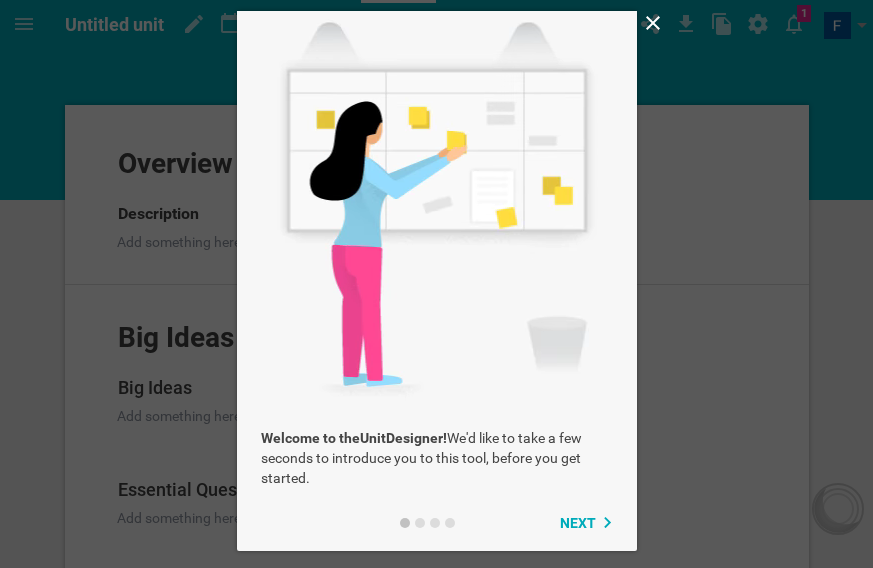 click at bounding box center [436, 284] 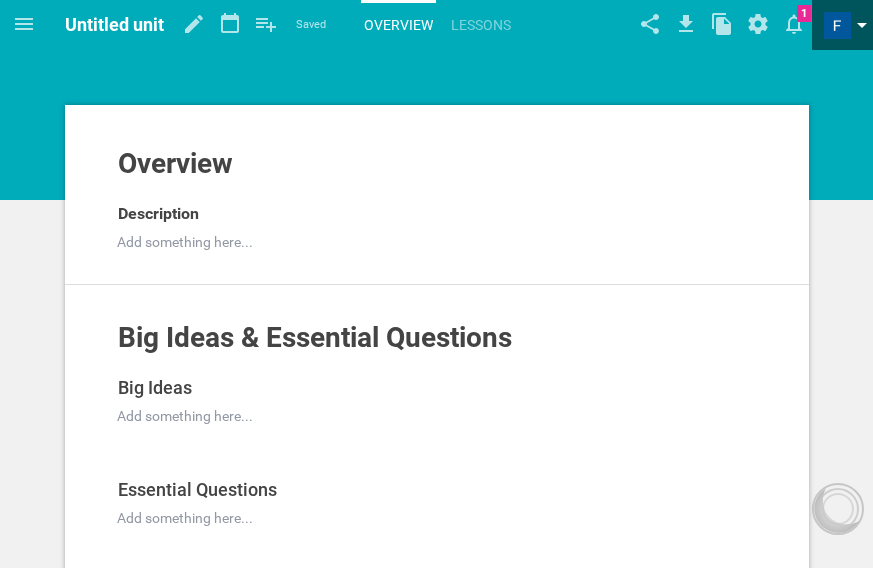 click at bounding box center (837, 25) 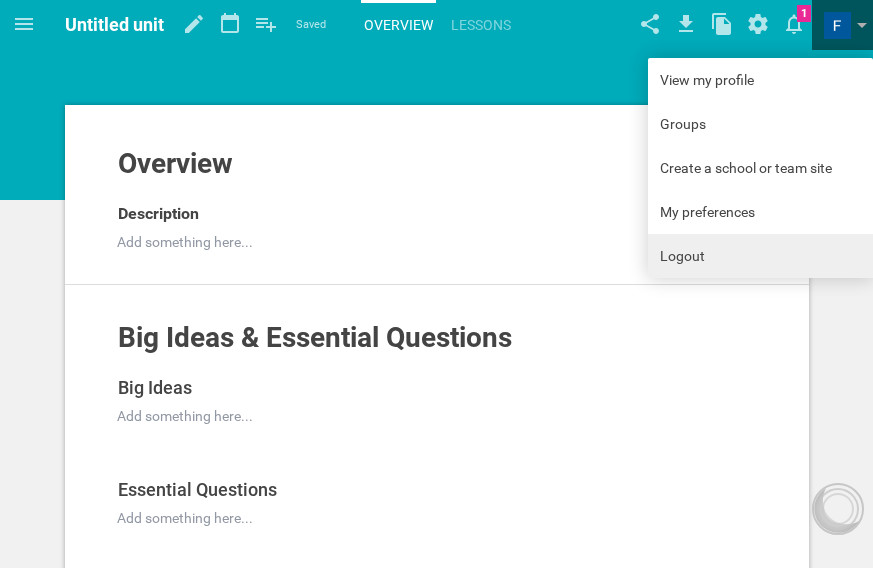 click on "Logout" at bounding box center (760, 256) 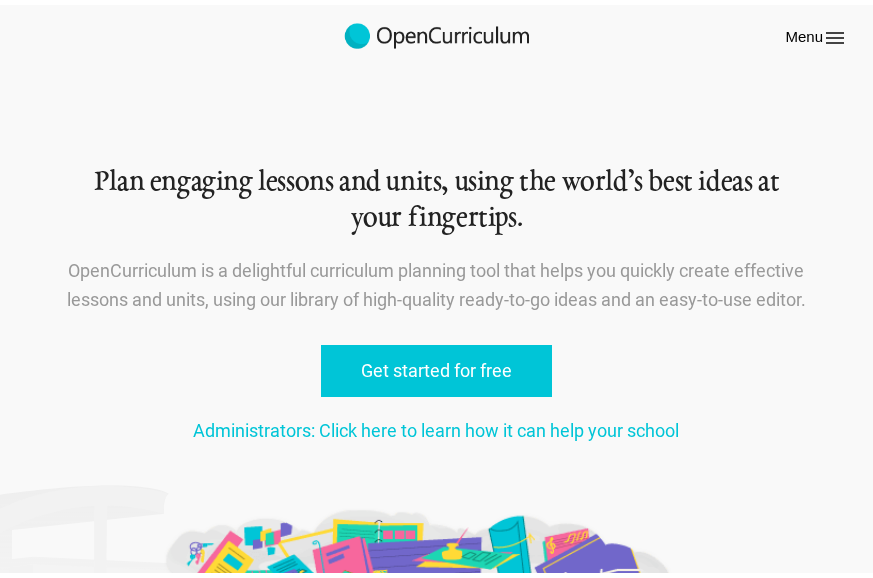 scroll, scrollTop: 0, scrollLeft: 0, axis: both 